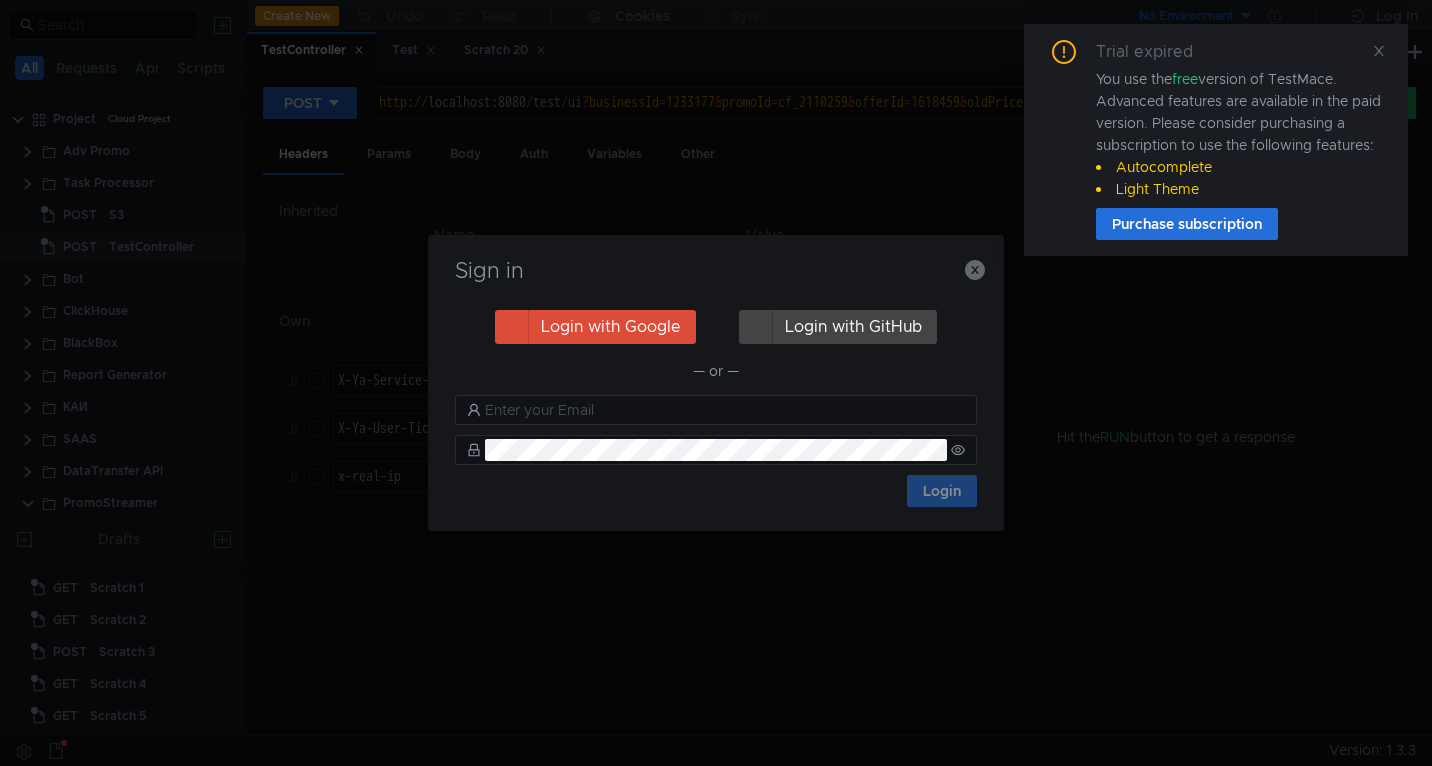 scroll, scrollTop: 0, scrollLeft: 0, axis: both 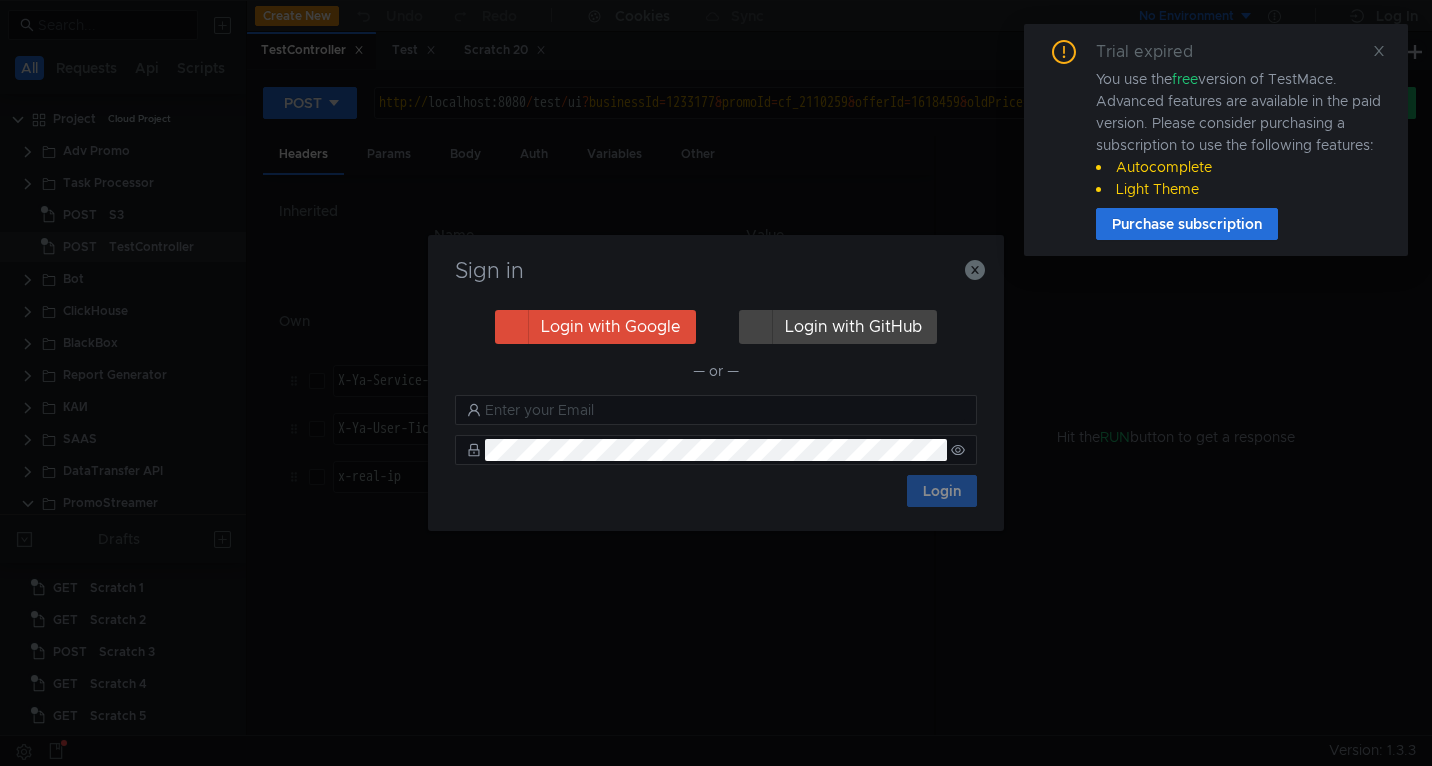 click on "Sign in  Login with Google   Login with GitHub  — or — Login" at bounding box center (716, 383) 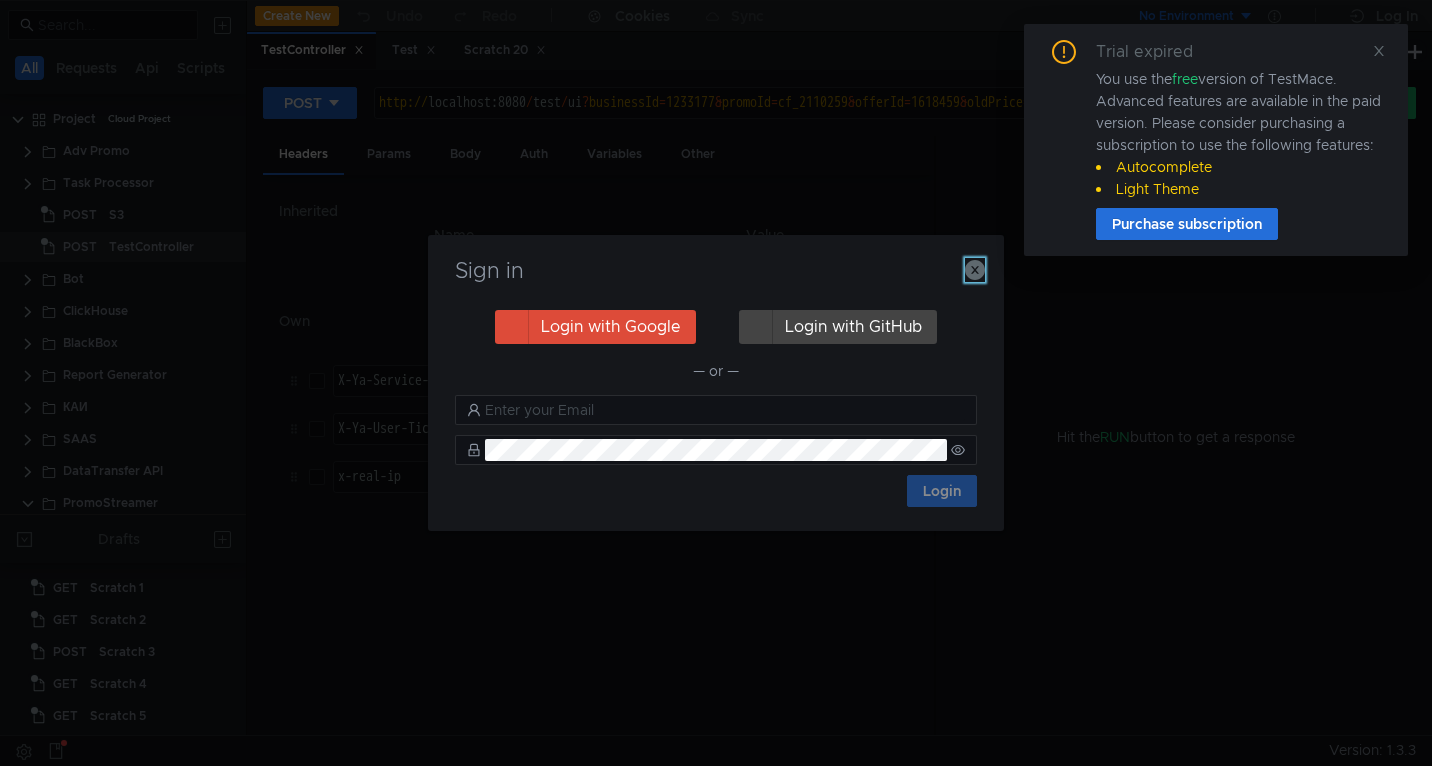 click at bounding box center (975, 270) 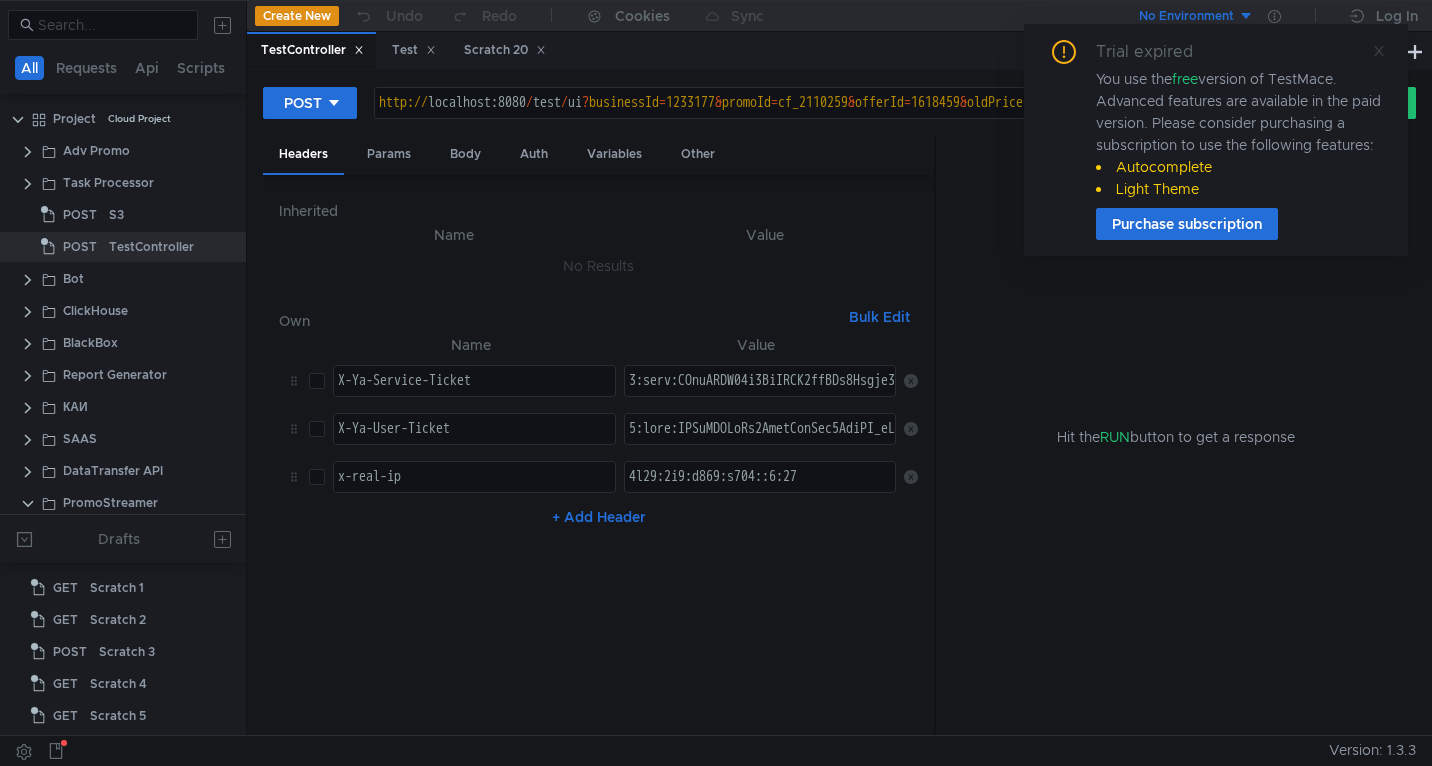 click at bounding box center [1379, 51] 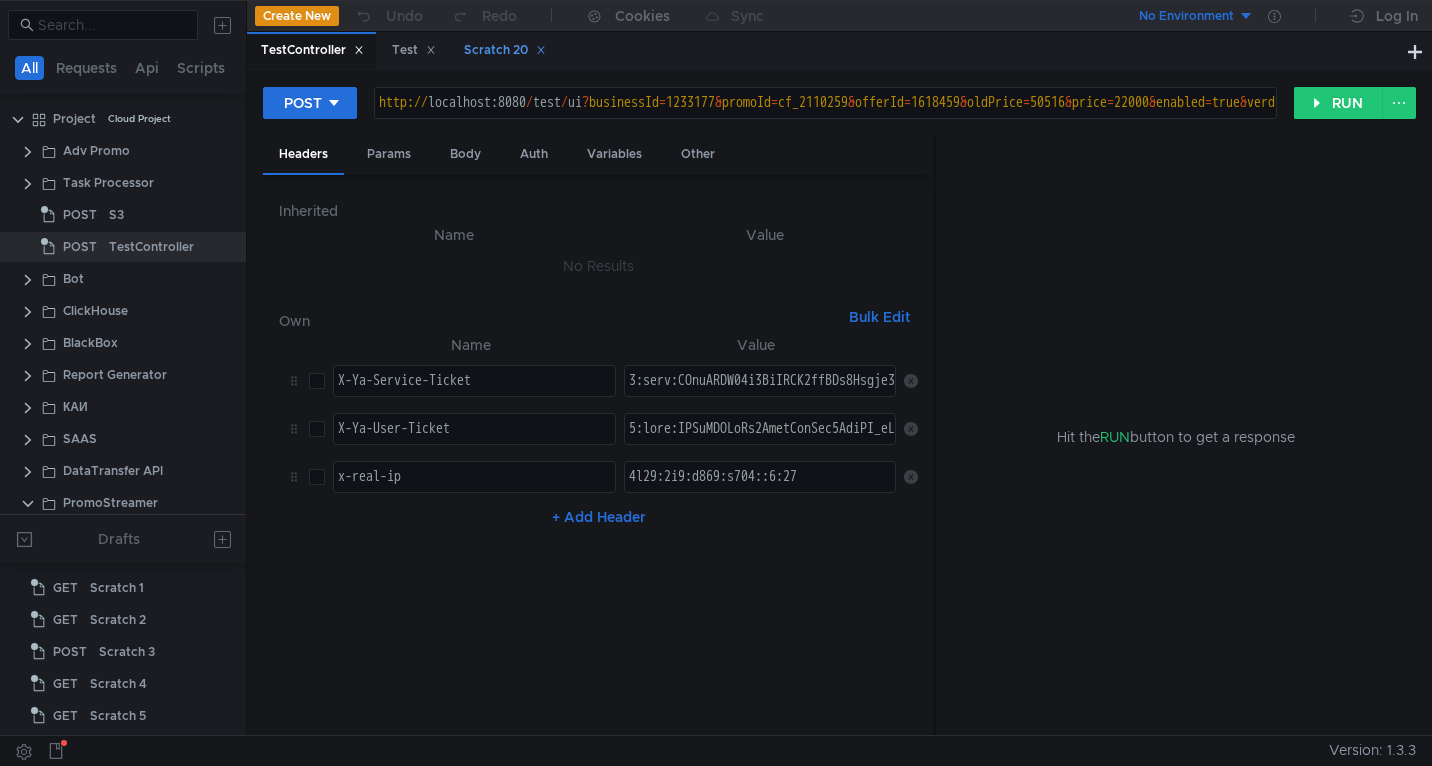 click on "Scratch 20" at bounding box center (312, 50) 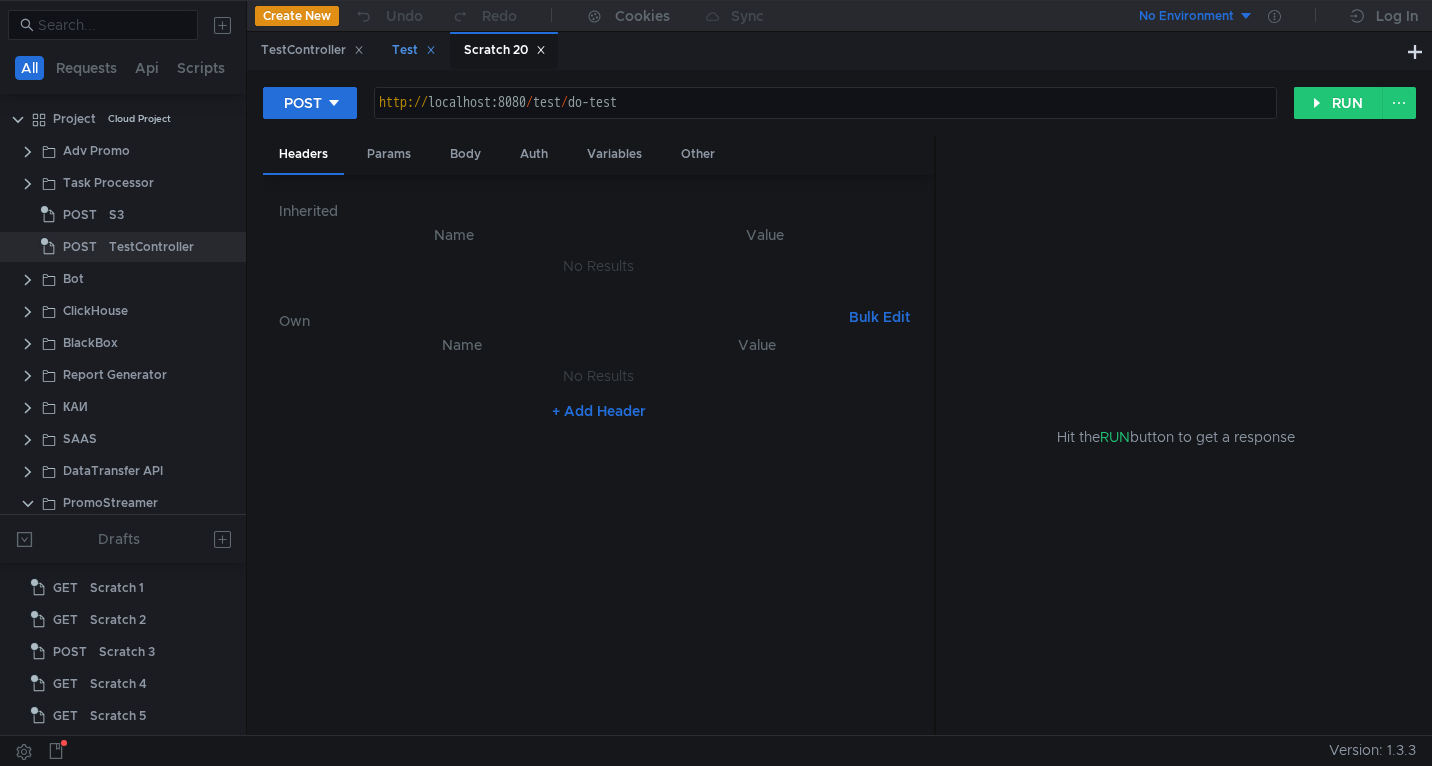 scroll, scrollTop: 478, scrollLeft: 0, axis: vertical 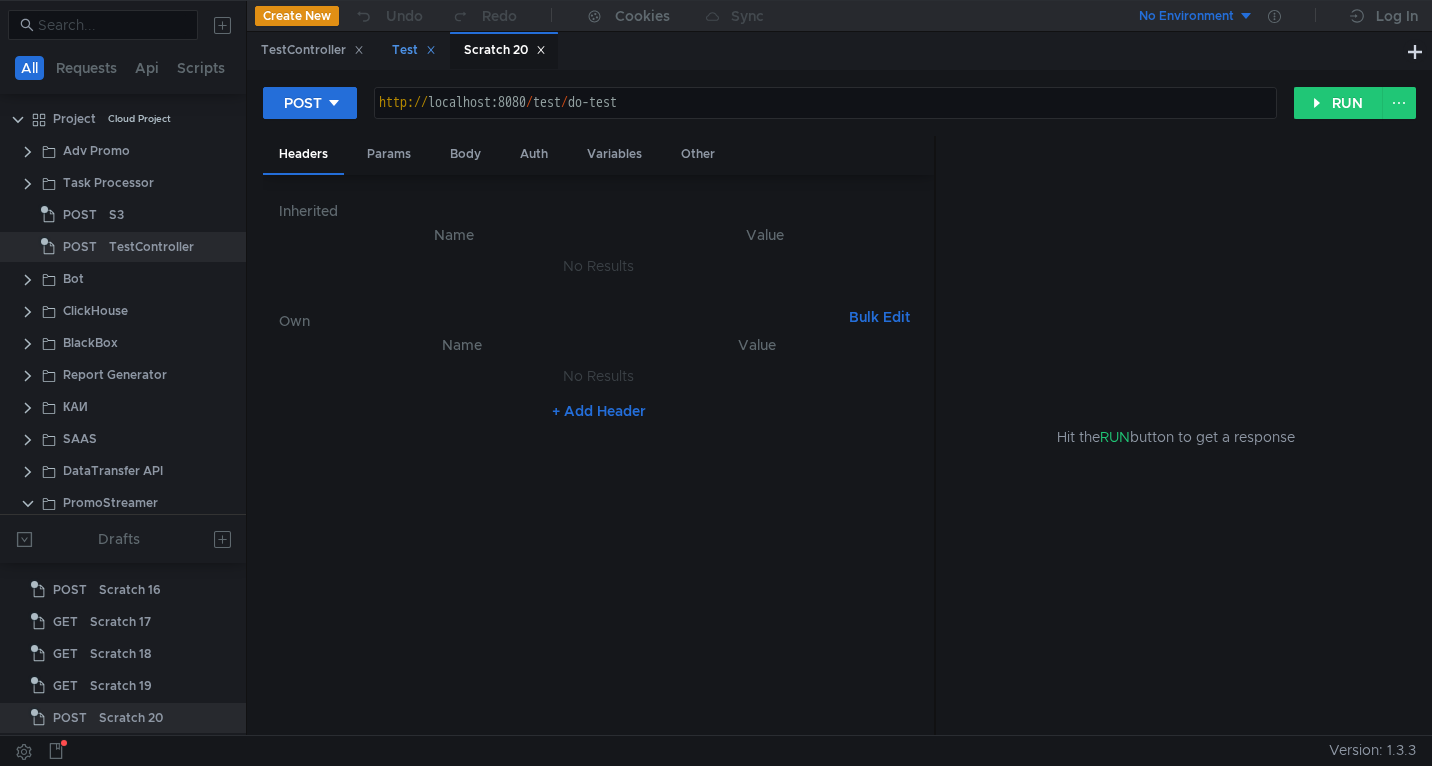 click on "Test" at bounding box center (312, 50) 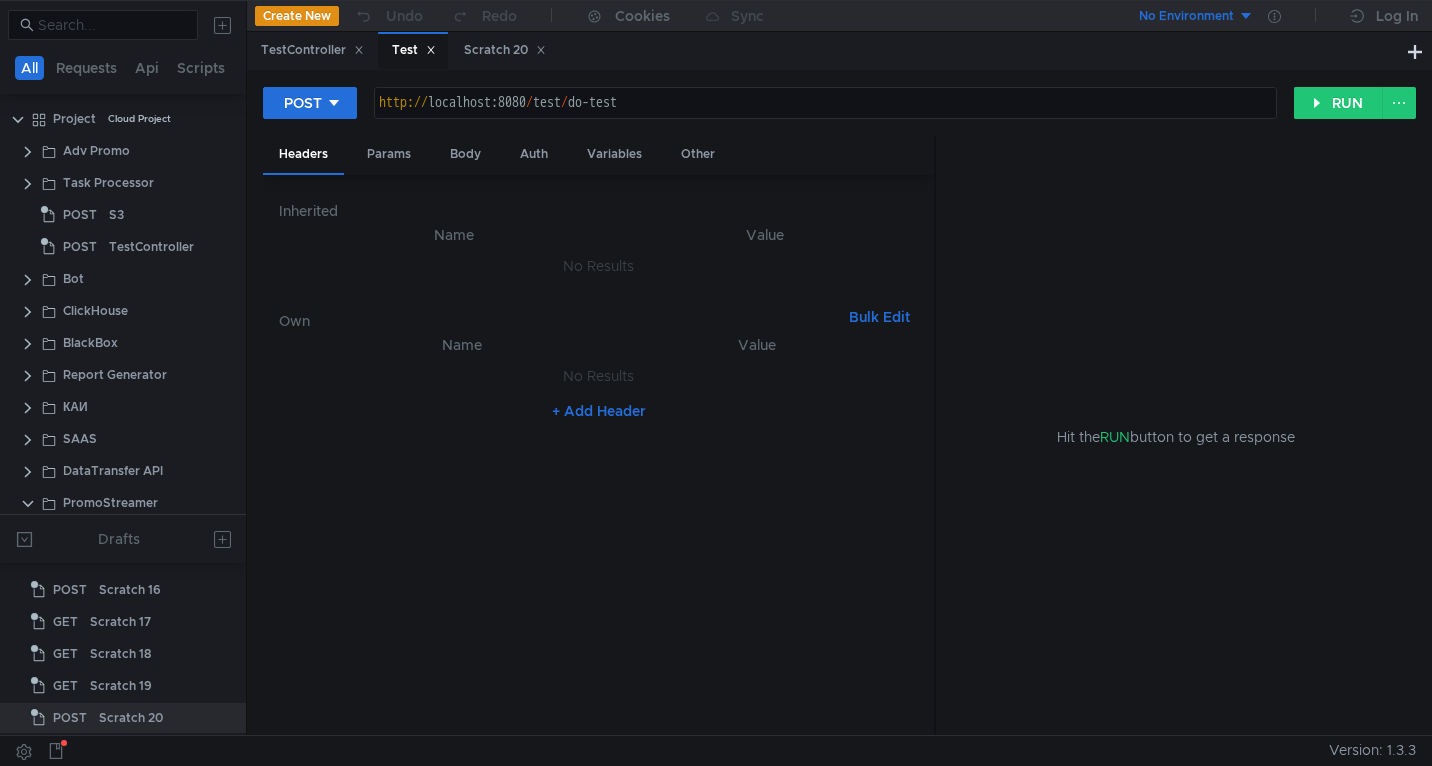 scroll, scrollTop: 74, scrollLeft: 0, axis: vertical 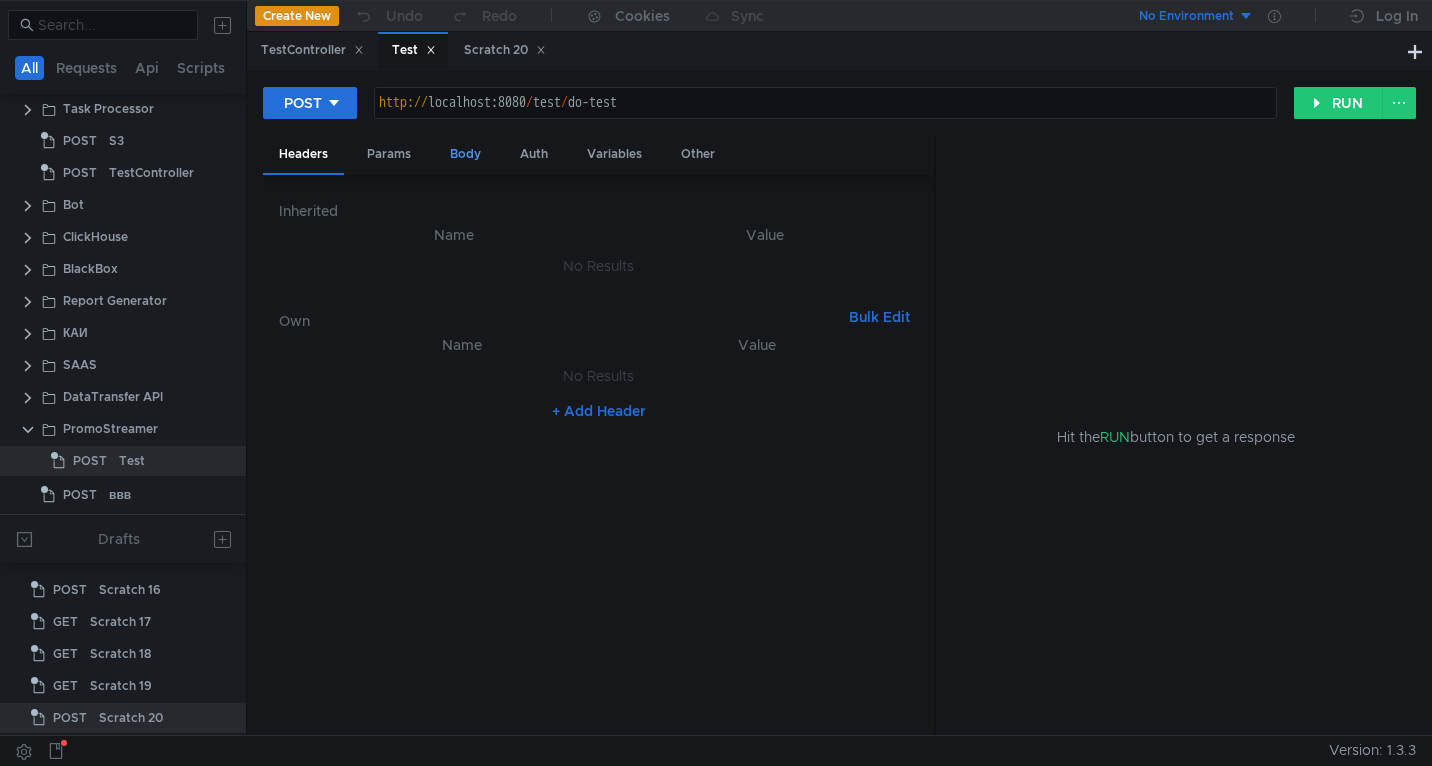 click on "Body" at bounding box center (465, 154) 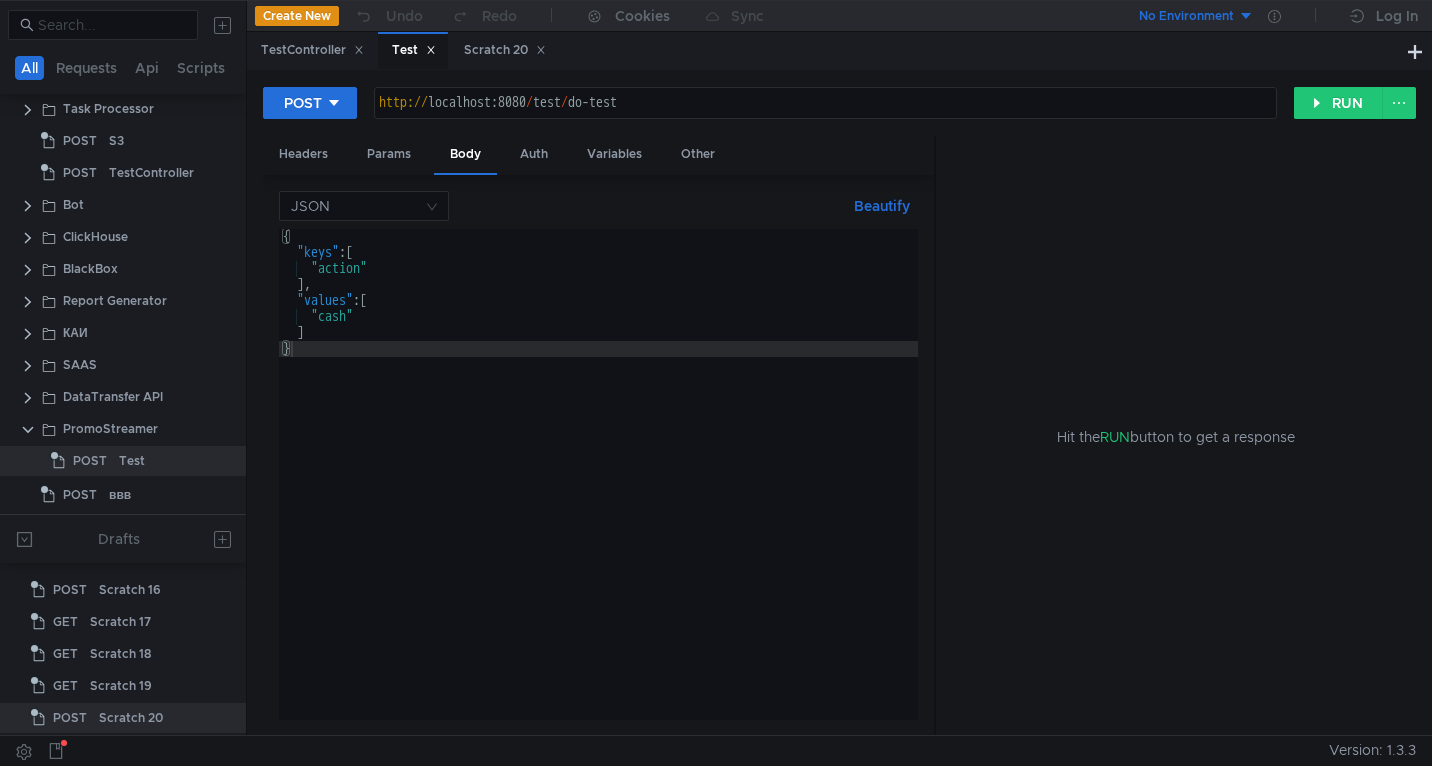 click on "{    "lore" :  [       "ipsumd"    ] ,    "sitame" :  [       "cons"    ] }" at bounding box center [598, 490] 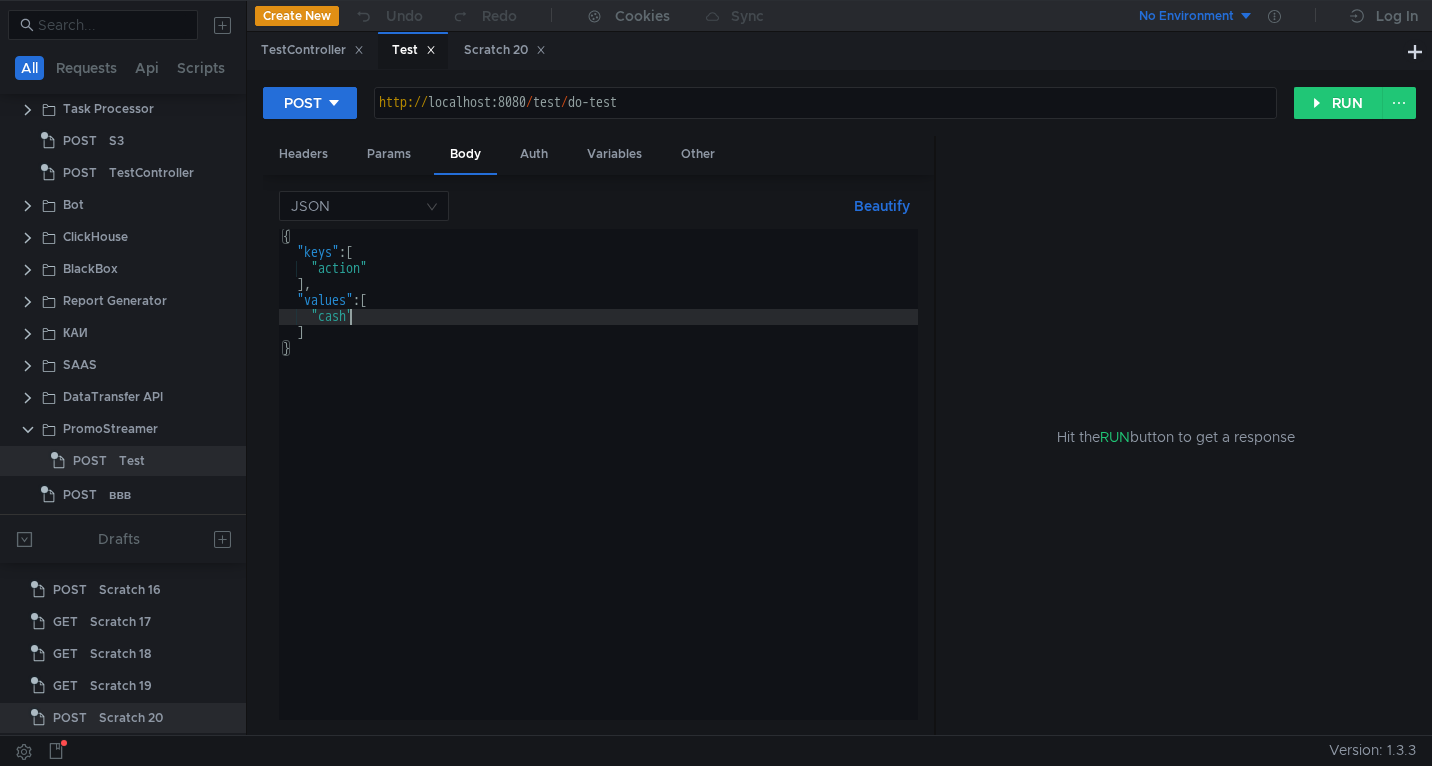 click on "{    "lore" :  [       "ipsumd"    ] ,    "sitame" :  [       "cons"    ] }" at bounding box center [598, 490] 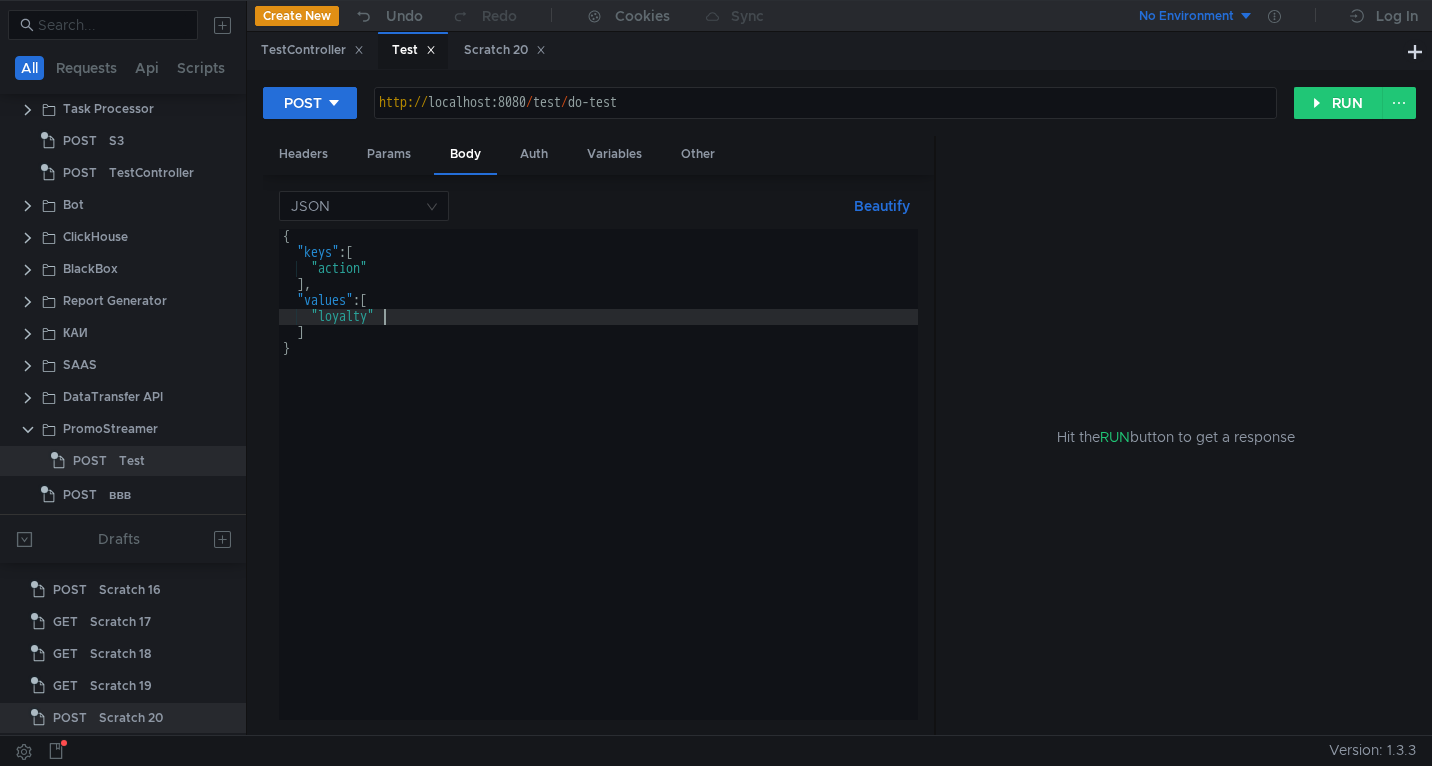 scroll, scrollTop: 0, scrollLeft: 7, axis: horizontal 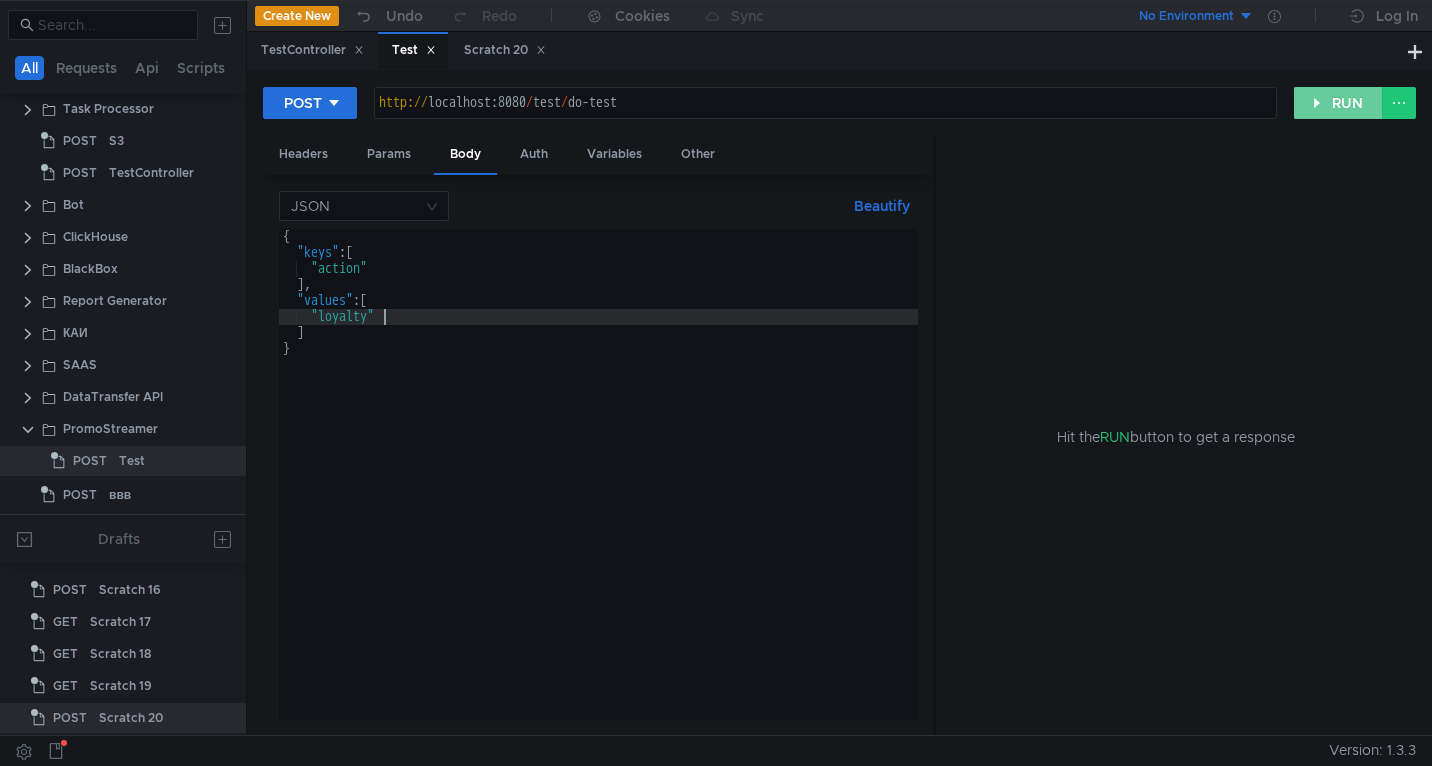 type on ""loyalty"" 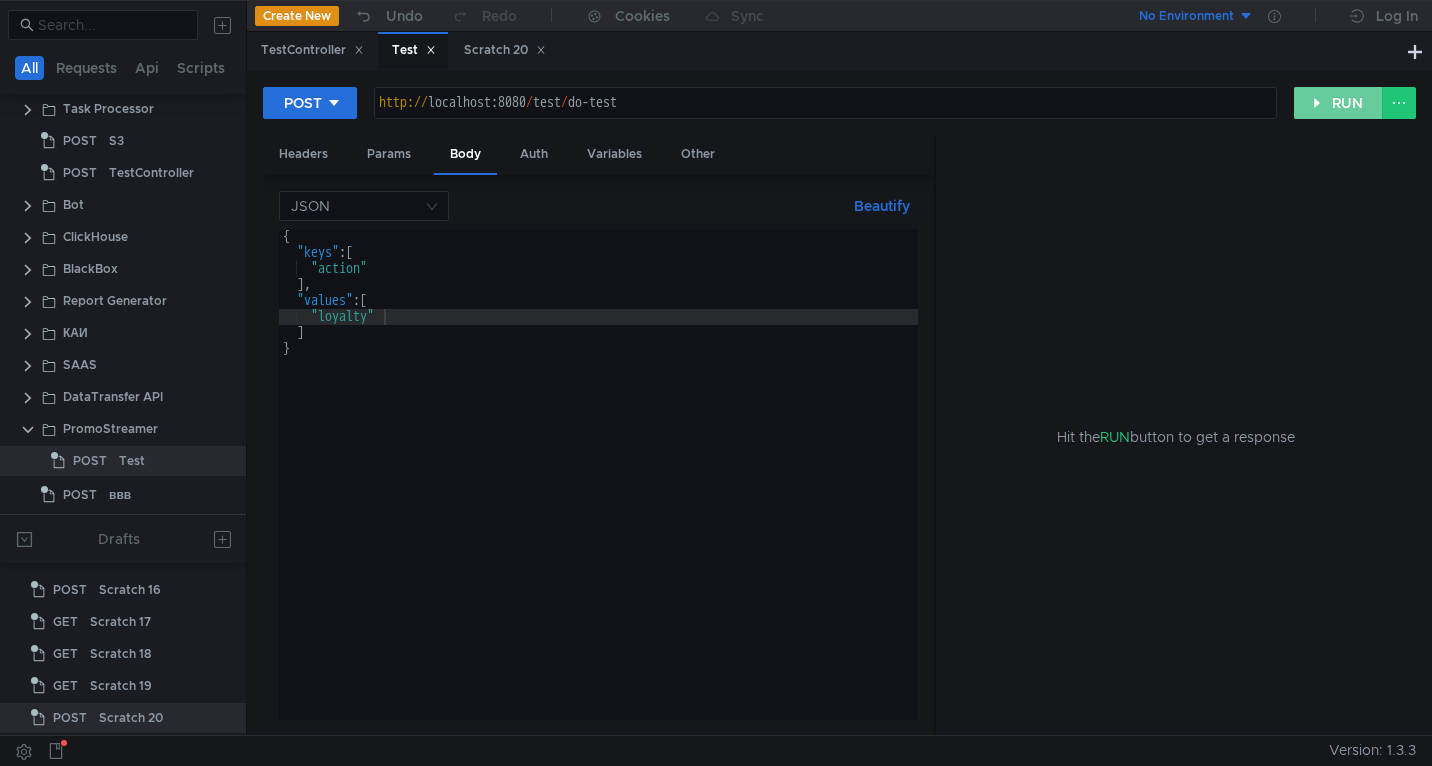 click on "RUN" at bounding box center (1338, 103) 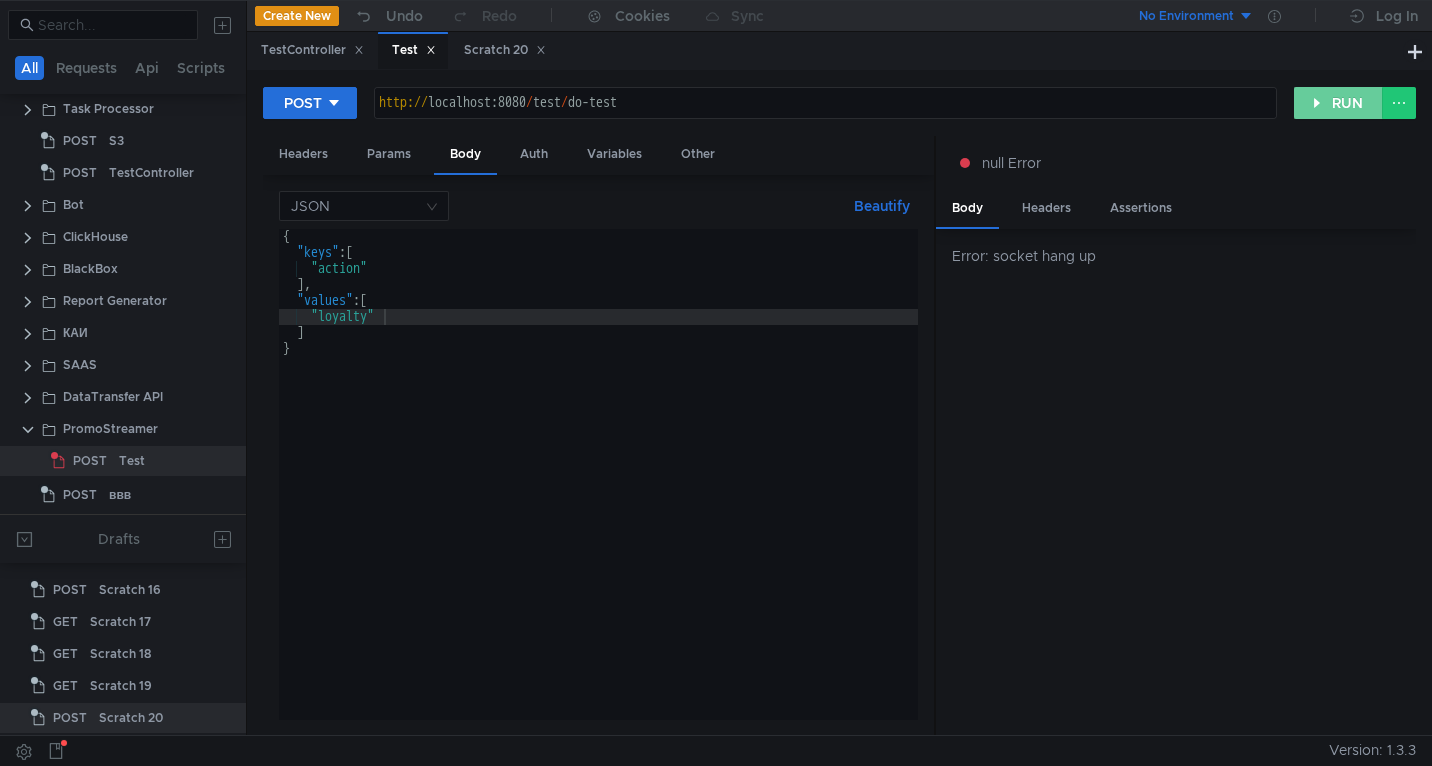 click on "RUN" at bounding box center (1338, 103) 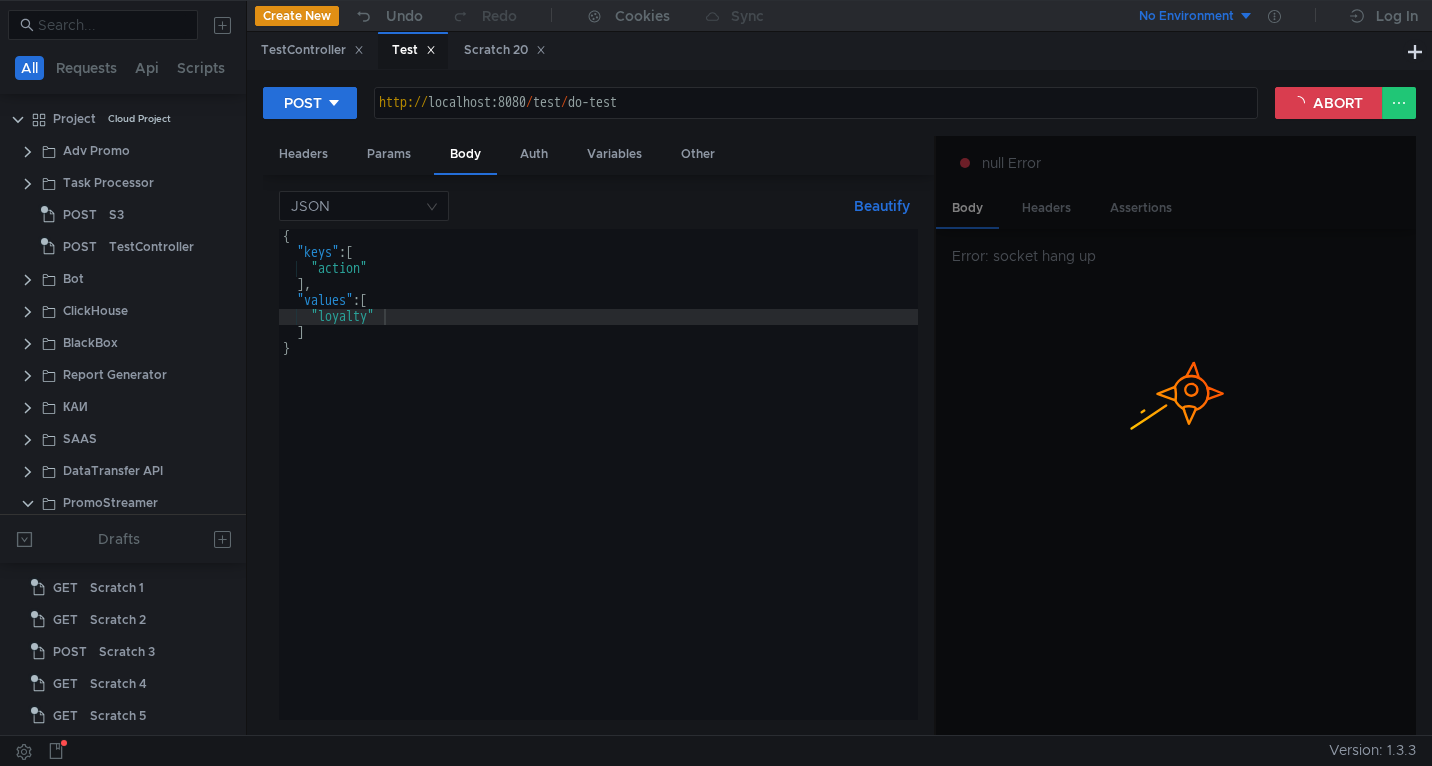 scroll, scrollTop: 0, scrollLeft: 0, axis: both 